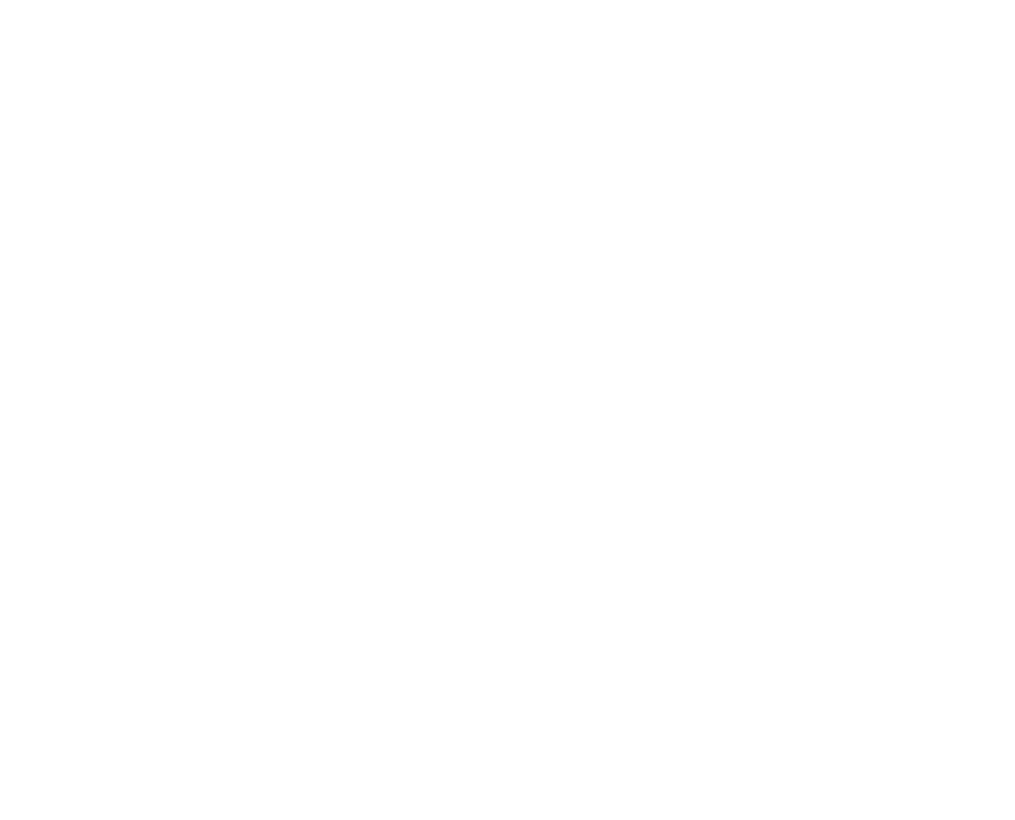 scroll, scrollTop: 0, scrollLeft: 0, axis: both 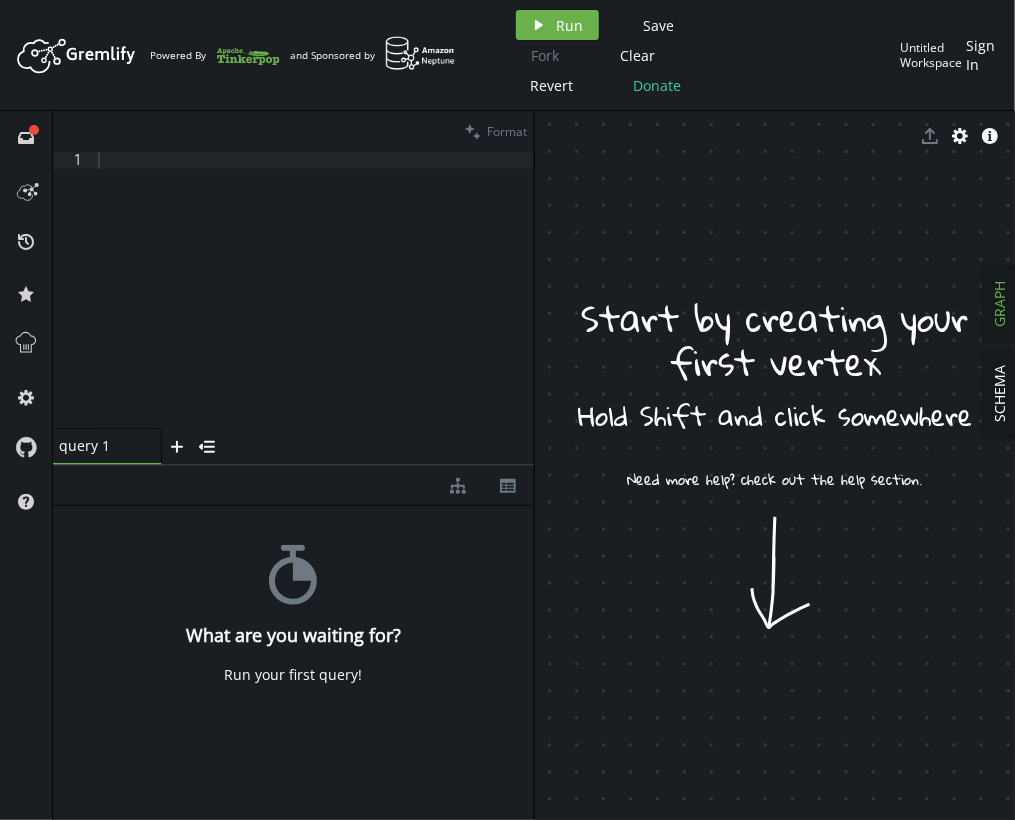 drag, startPoint x: 653, startPoint y: 618, endPoint x: 688, endPoint y: 648, distance: 46.09772 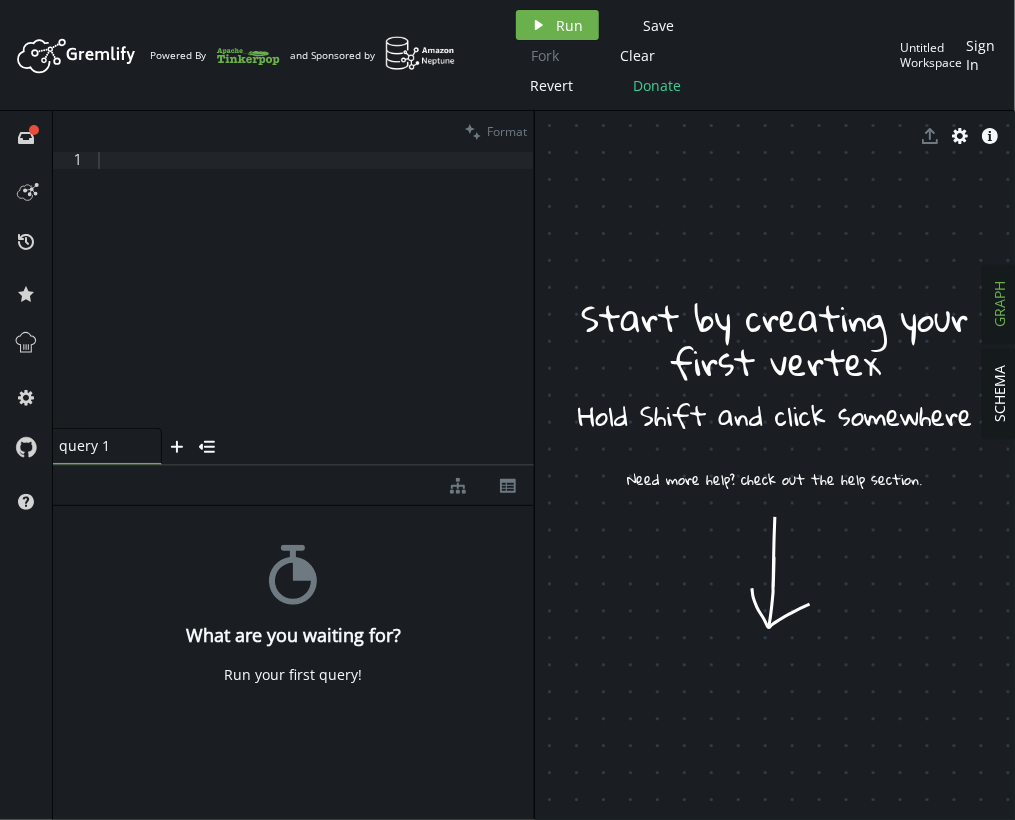 click at bounding box center [8215, 7792] 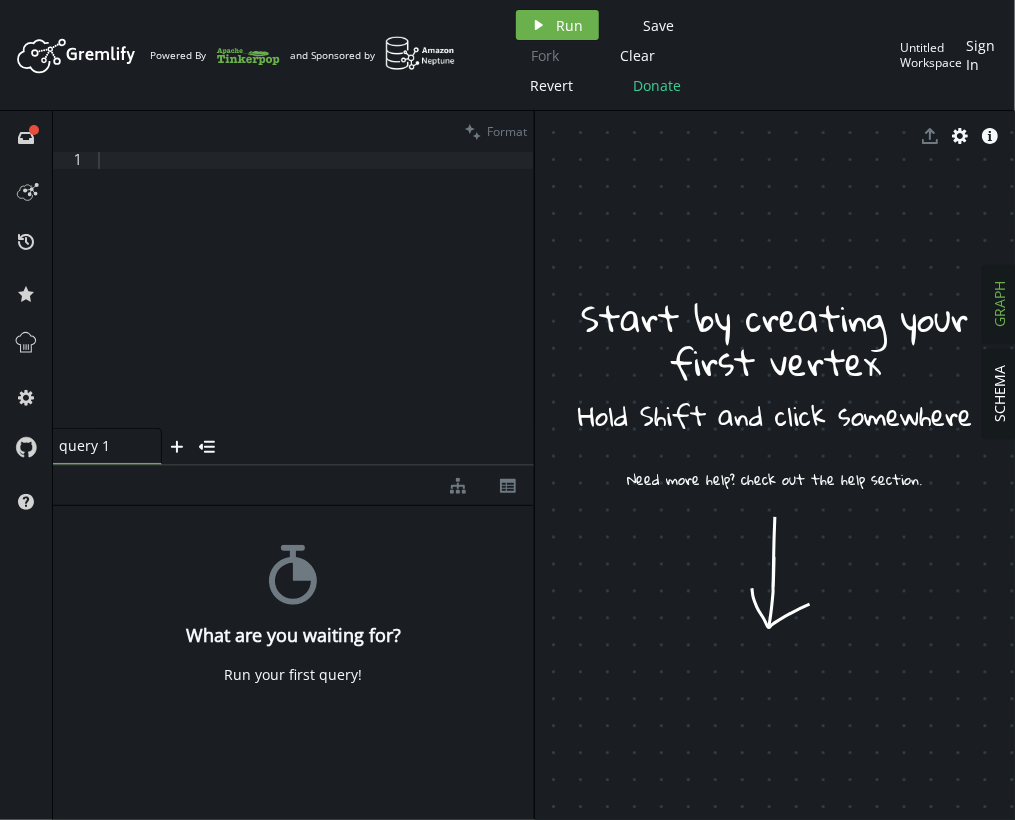 drag, startPoint x: 822, startPoint y: 653, endPoint x: 825, endPoint y: 664, distance: 11.401754 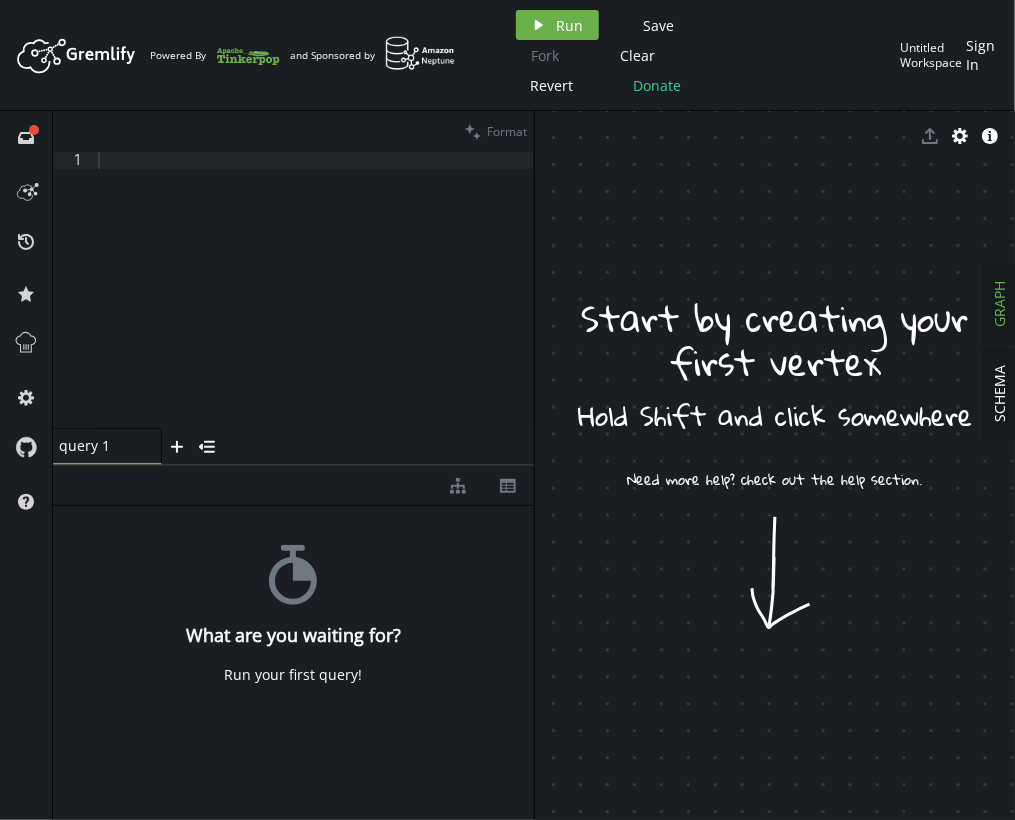 click at bounding box center [8219, 7804] 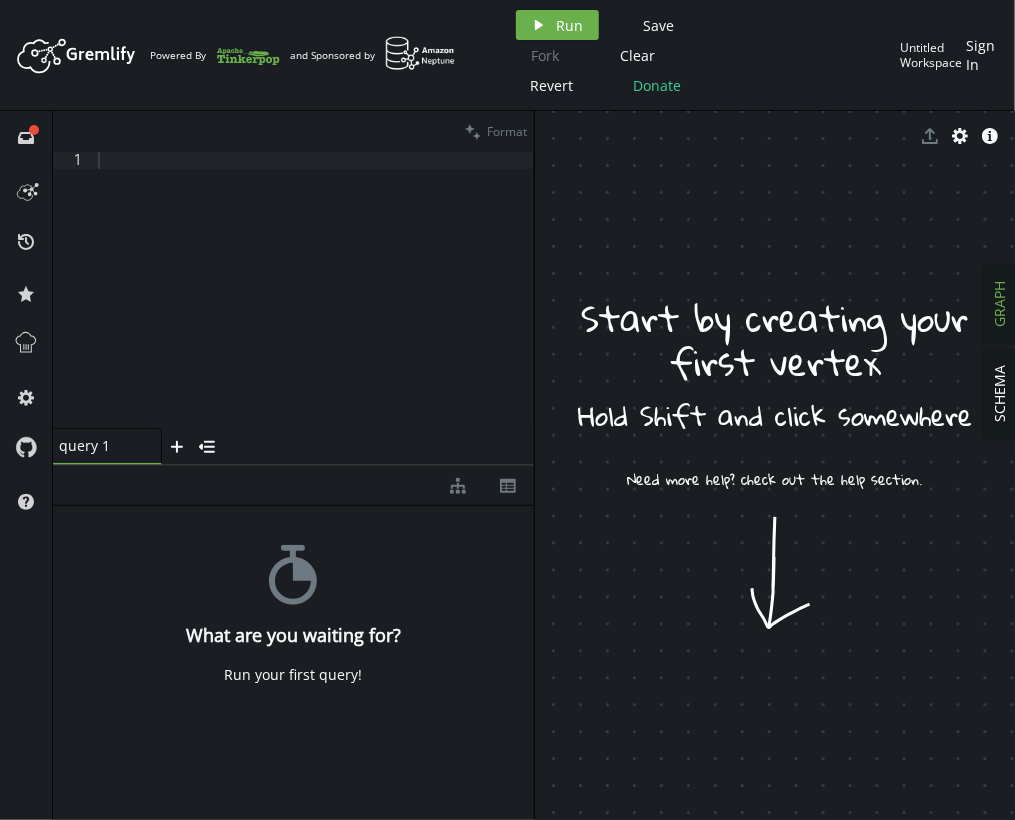 click at bounding box center (8219, 7805) 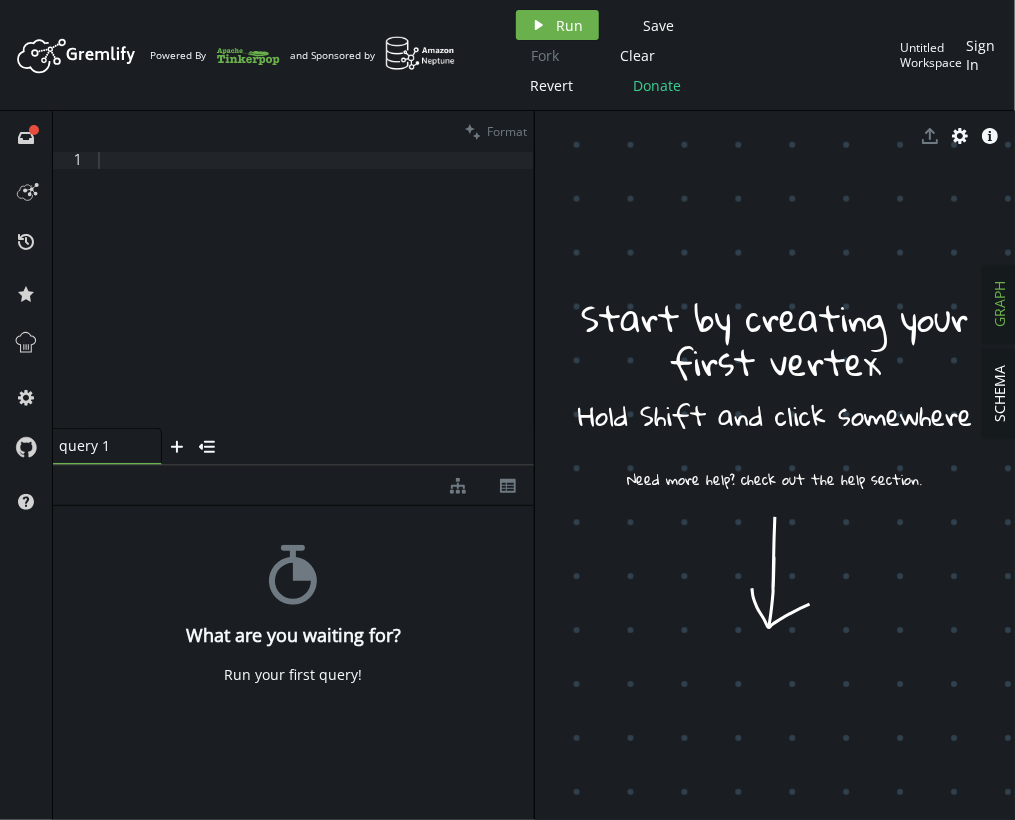 click at bounding box center (15639, 14938) 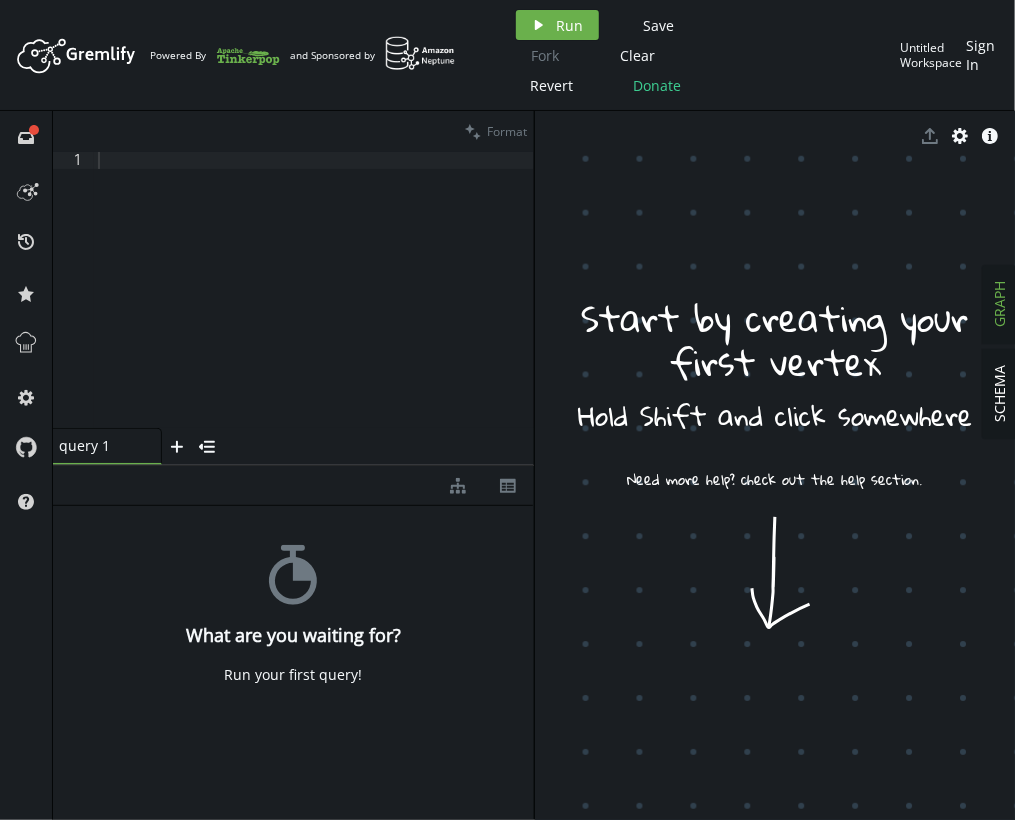 drag, startPoint x: 731, startPoint y: 643, endPoint x: 762, endPoint y: 666, distance: 38.600517 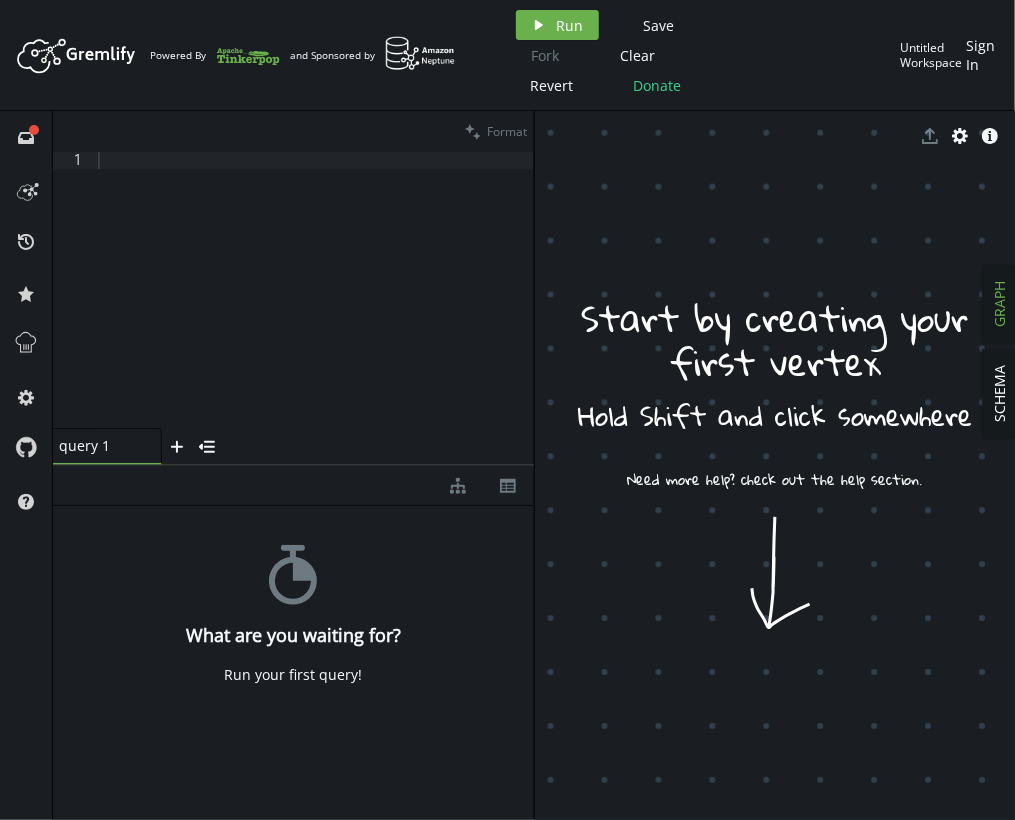 drag, startPoint x: 821, startPoint y: 659, endPoint x: 765, endPoint y: 565, distance: 109.41663 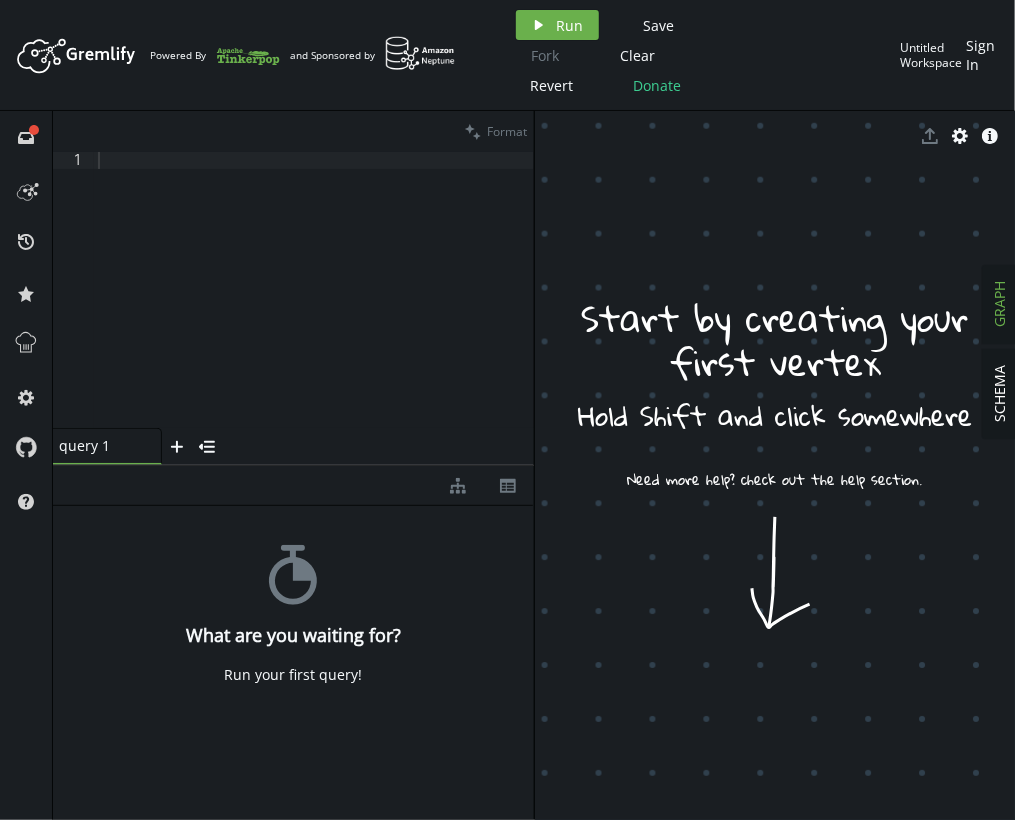 click at bounding box center [15661, 14973] 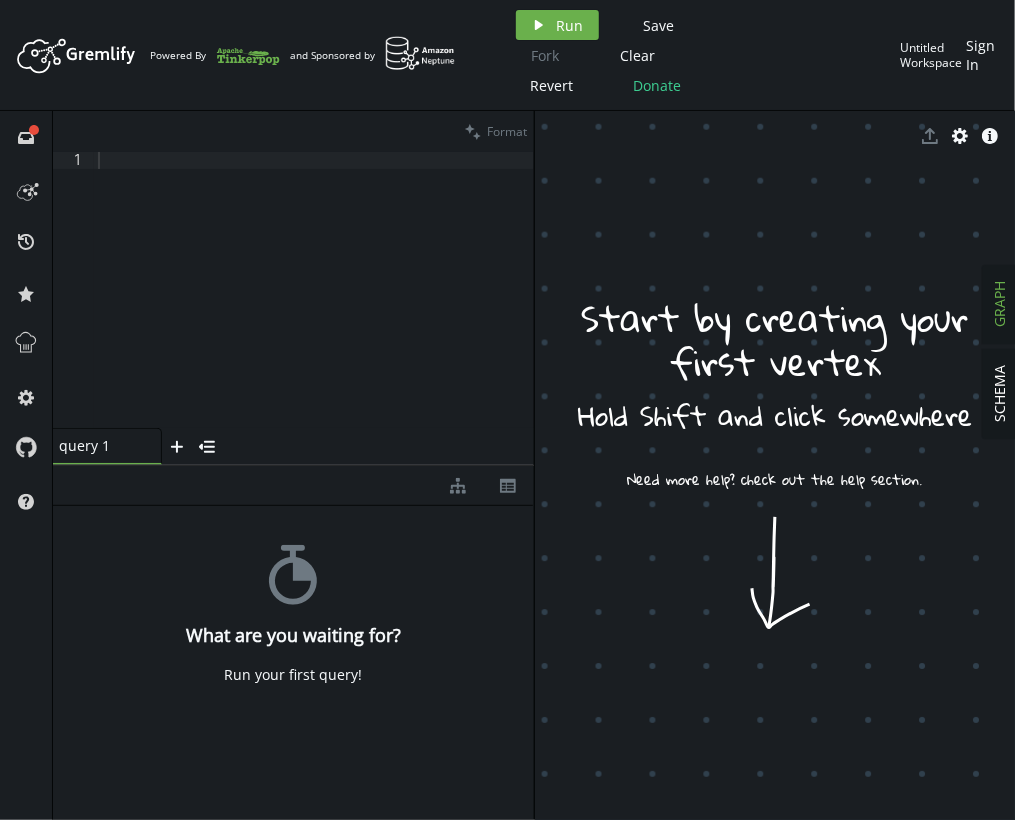 drag, startPoint x: 765, startPoint y: 564, endPoint x: 765, endPoint y: 490, distance: 74 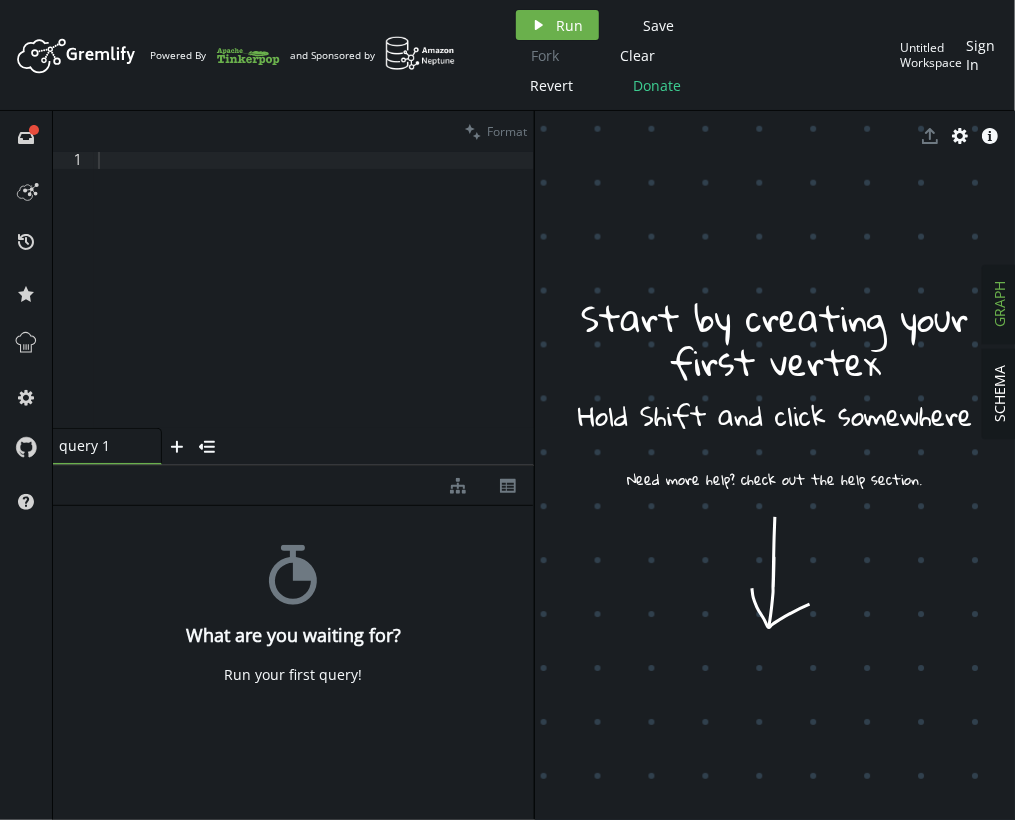 click at bounding box center (15660, 14976) 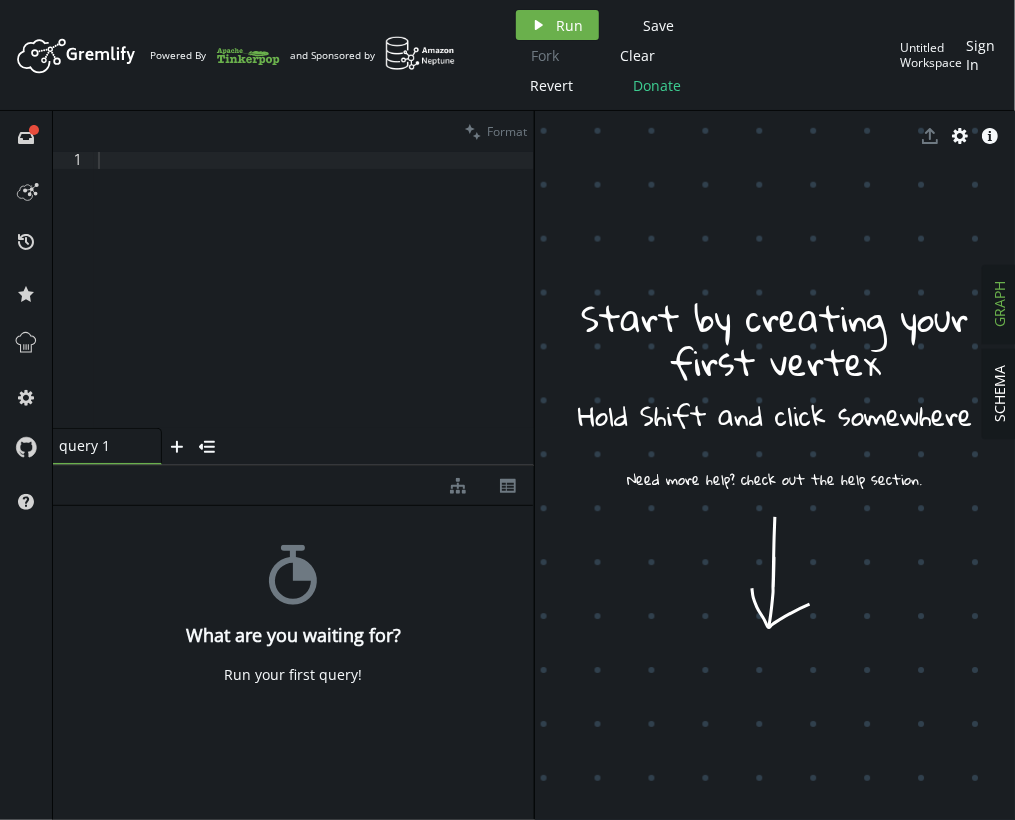 click at bounding box center [15660, 14978] 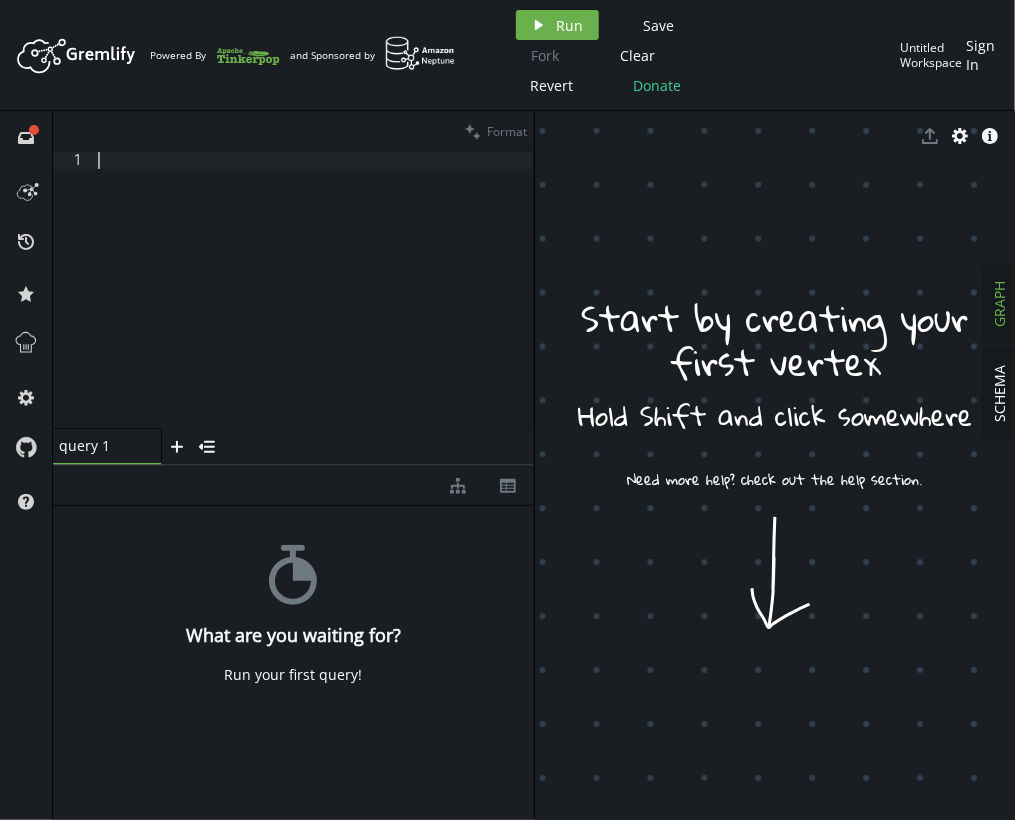 click at bounding box center [314, 307] 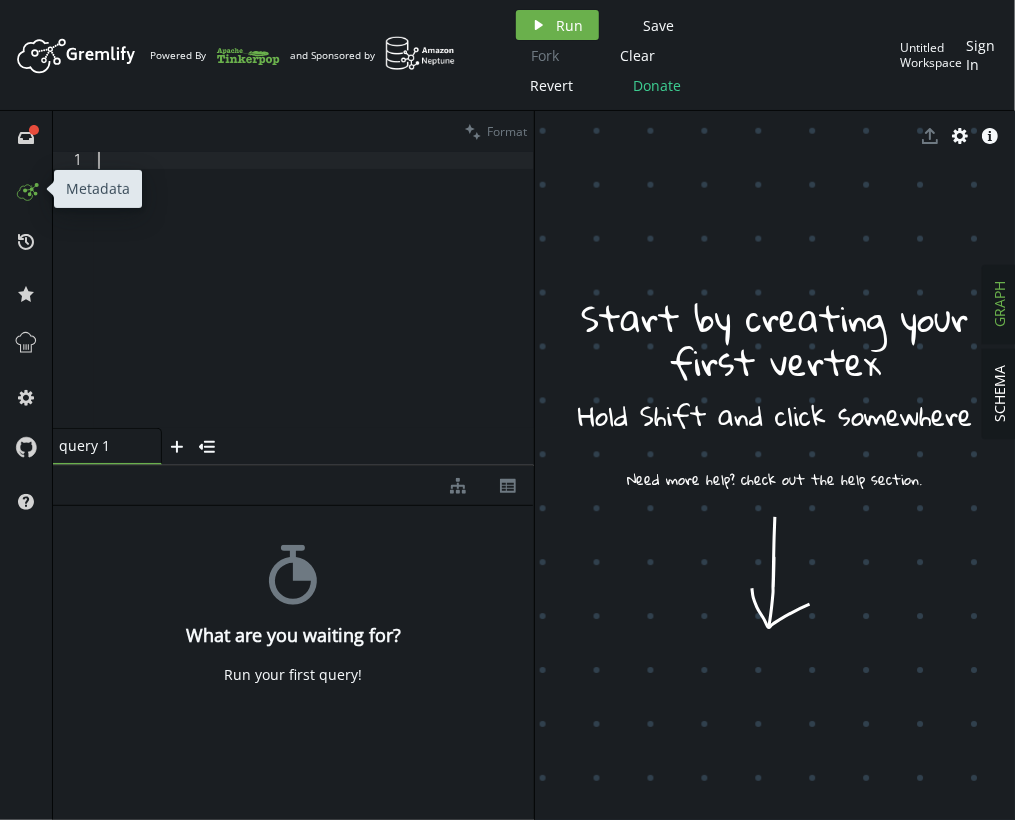 click at bounding box center [26, 189] 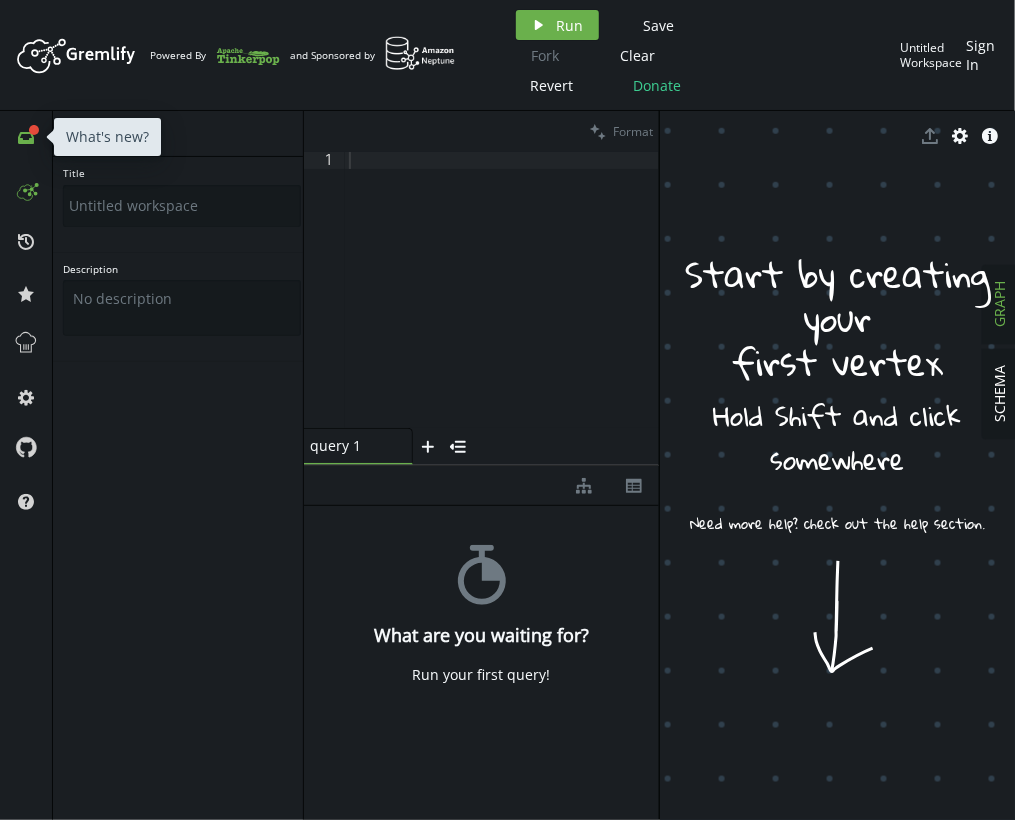 click on "full-circle inbox" at bounding box center [26, 137] 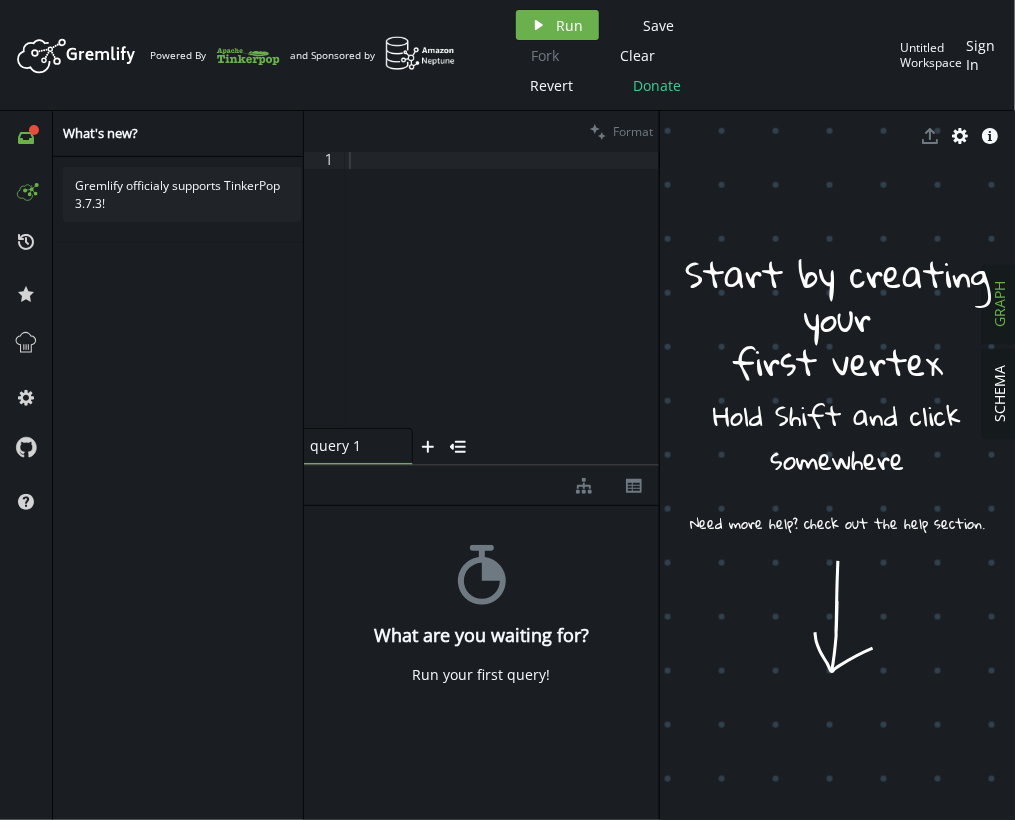click at bounding box center [26, 189] 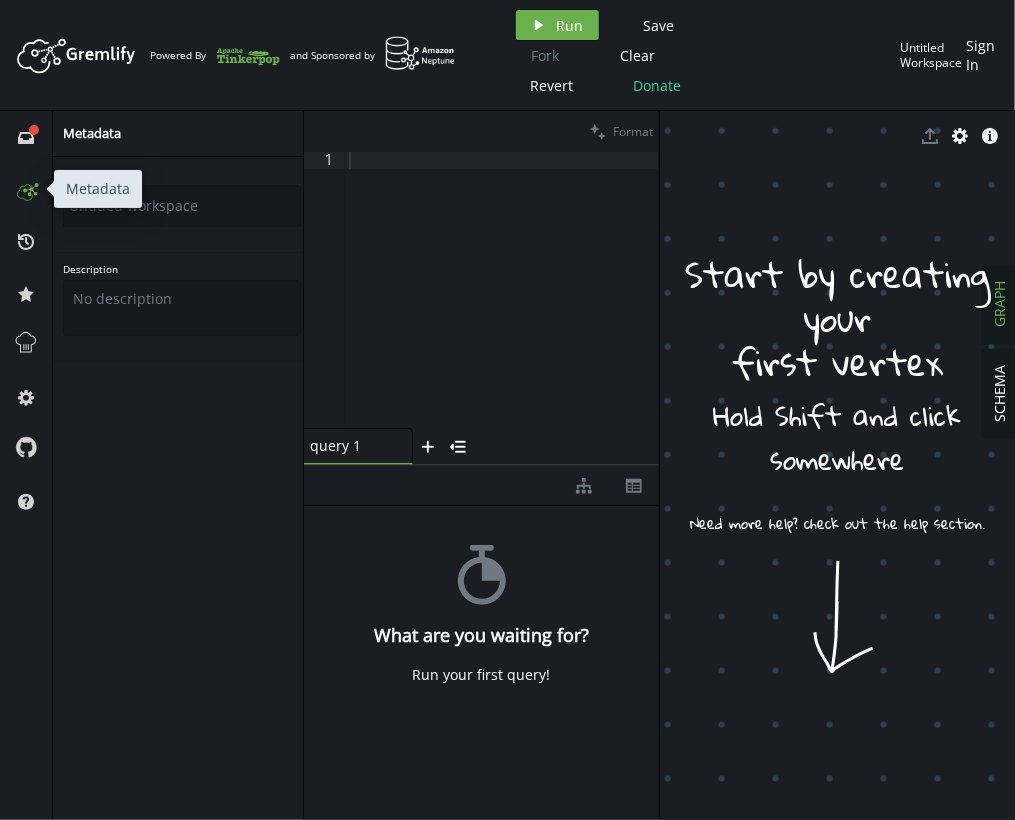 click at bounding box center [32, 189] 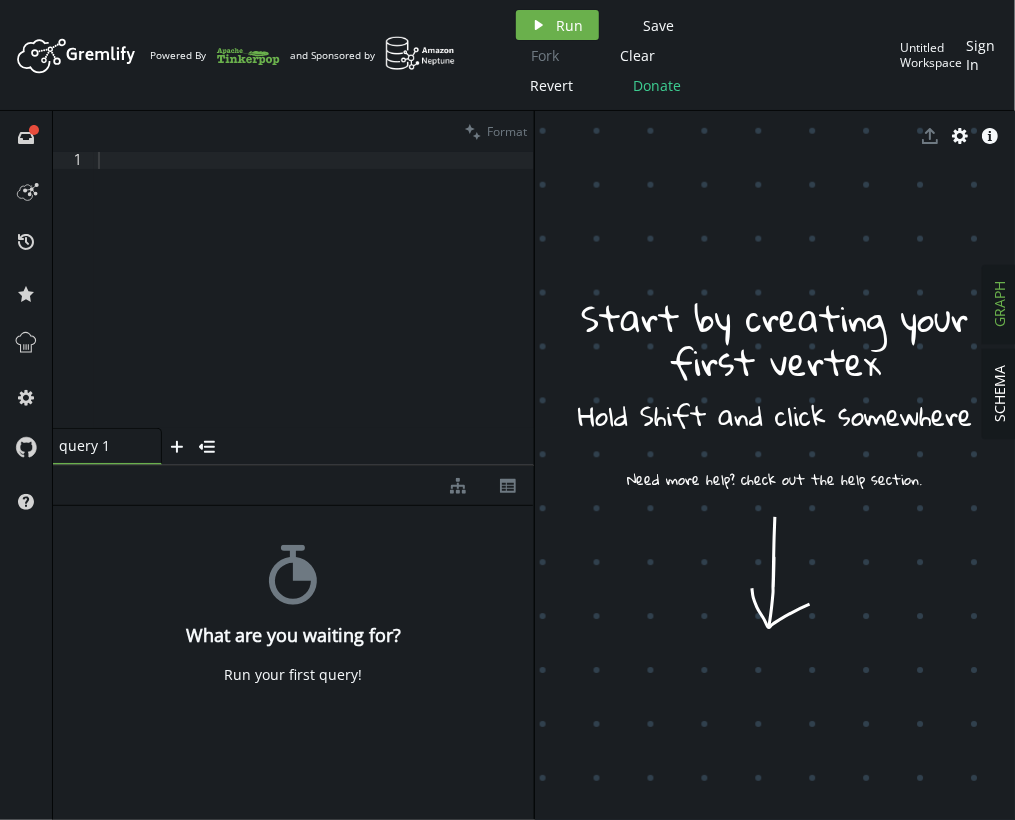 click on "and Sponsored by" at bounding box center [373, 55] 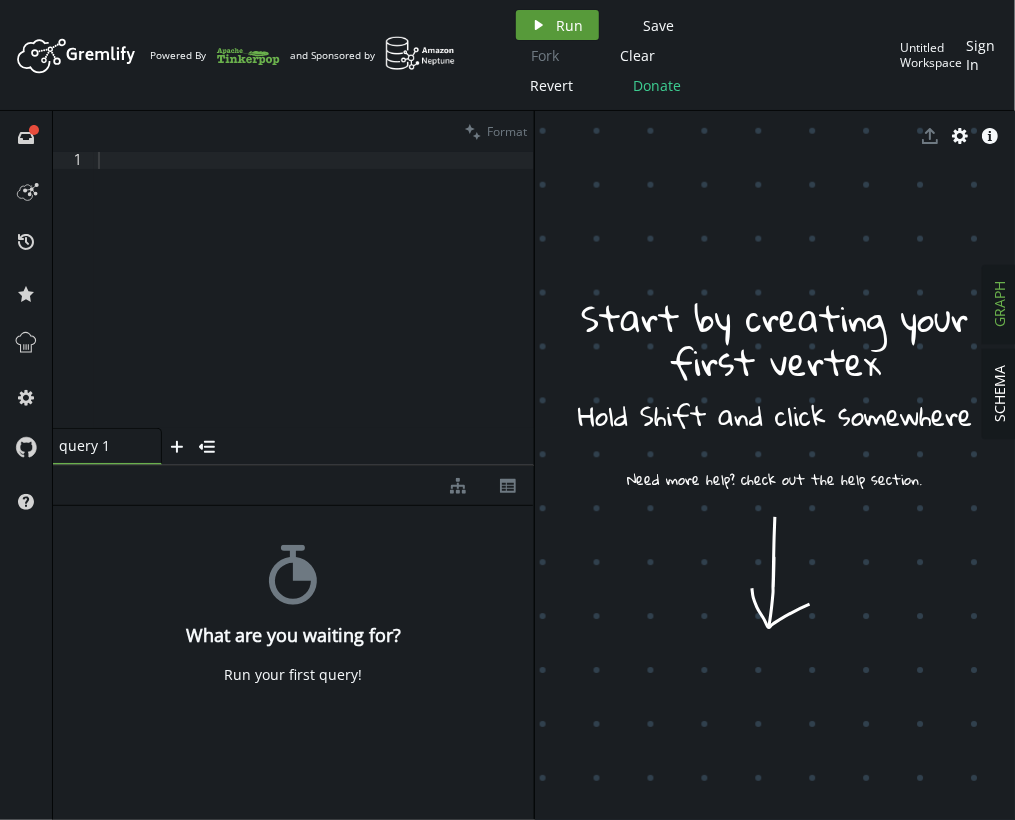 click on "Run" at bounding box center [570, 25] 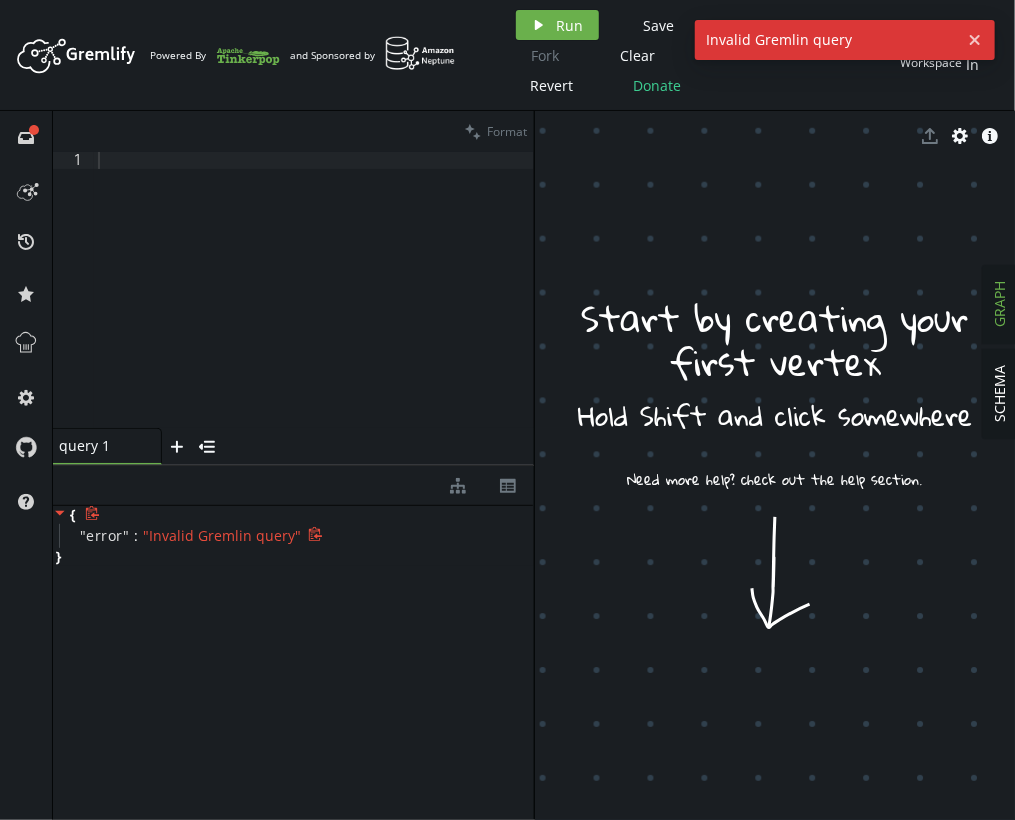 click on "" Invalid Gremlin query "" at bounding box center (223, 535) 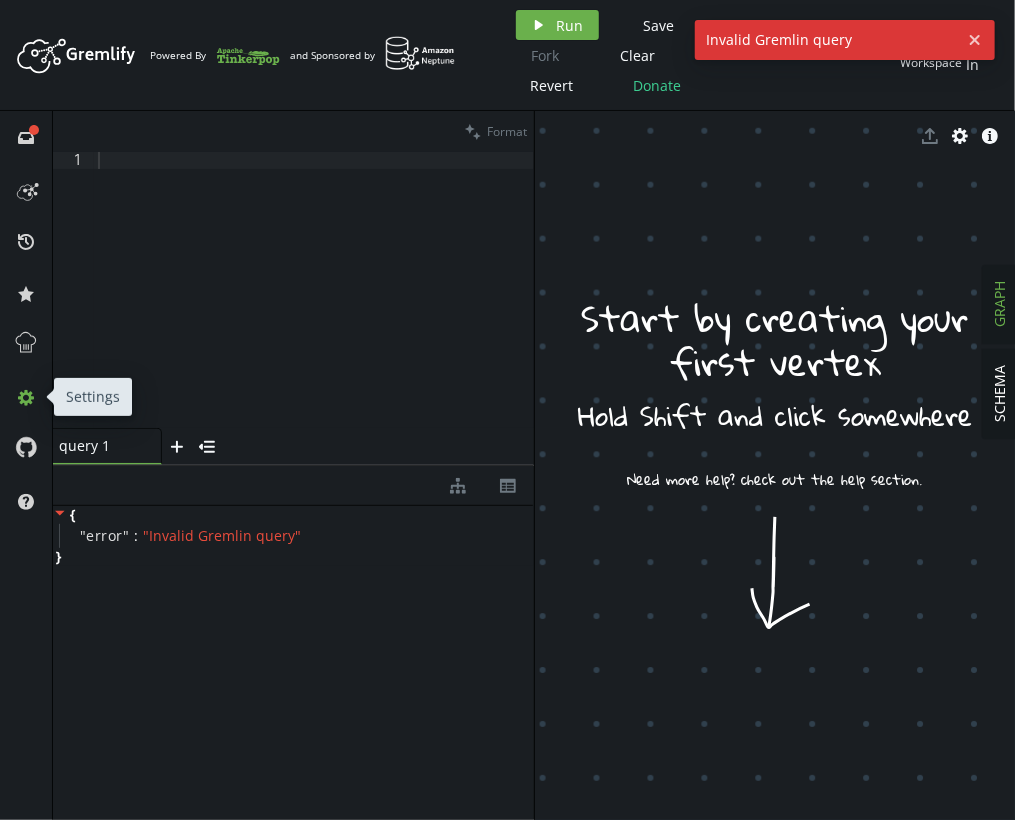 click on "cog" at bounding box center [26, 398] 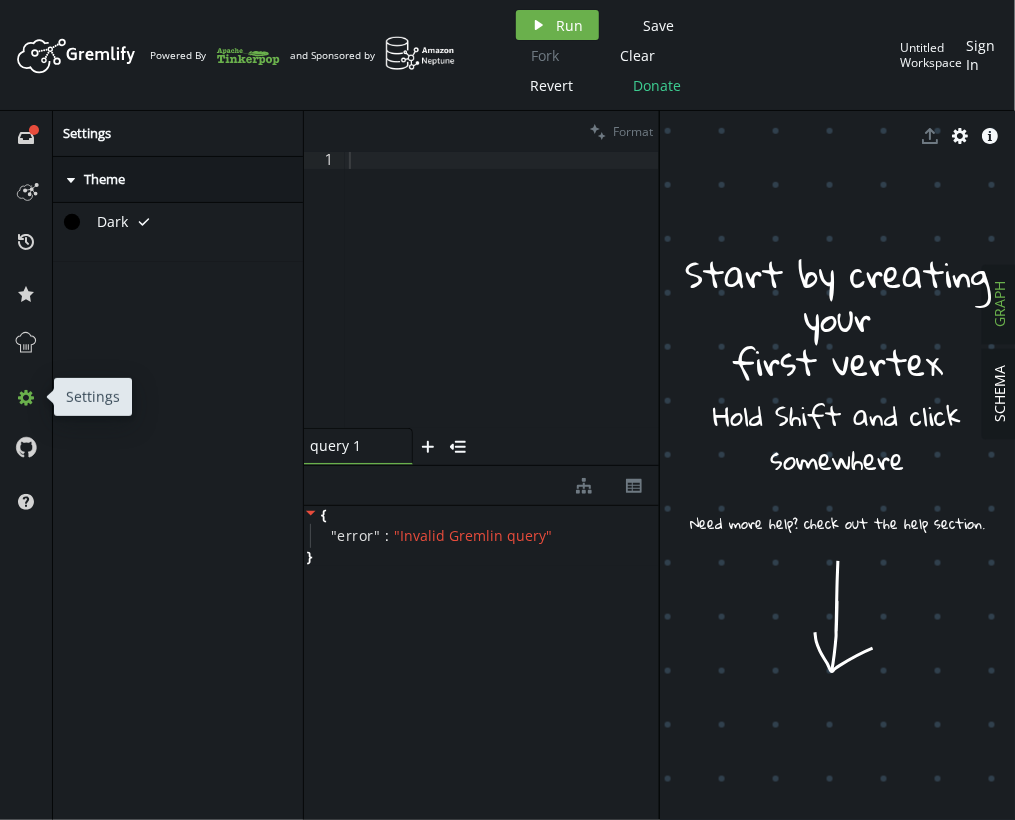 click on "cog" at bounding box center [26, 398] 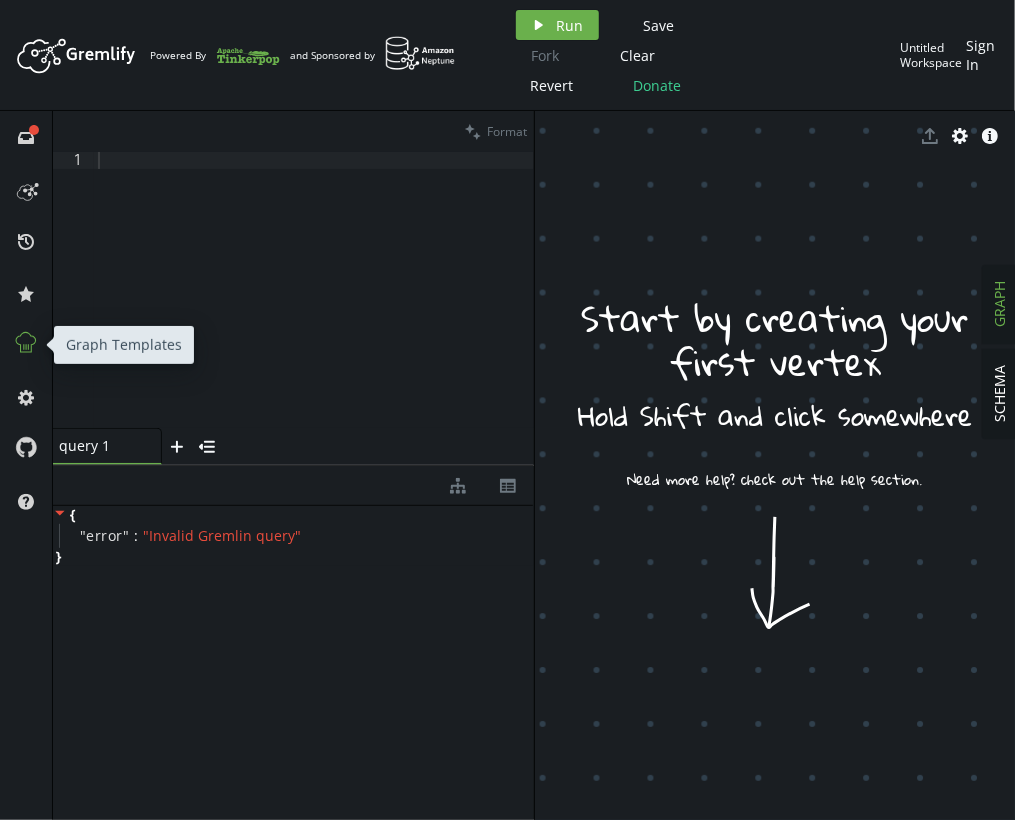 click at bounding box center [26, 343] 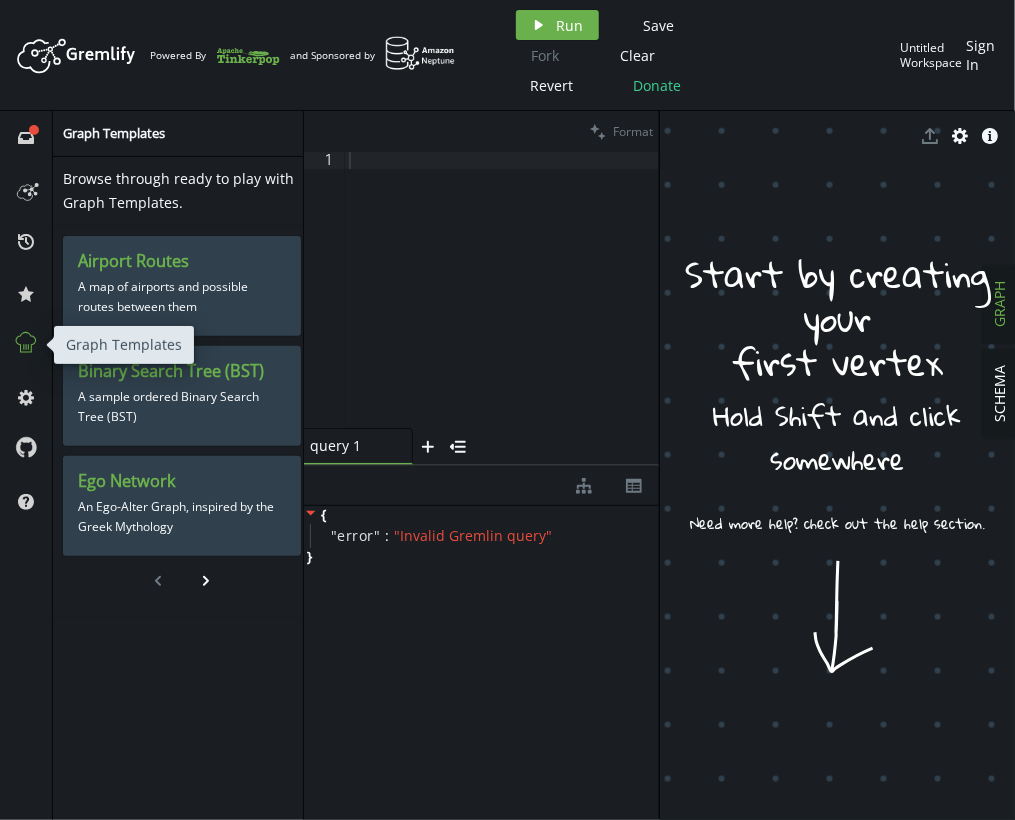 click at bounding box center [26, 343] 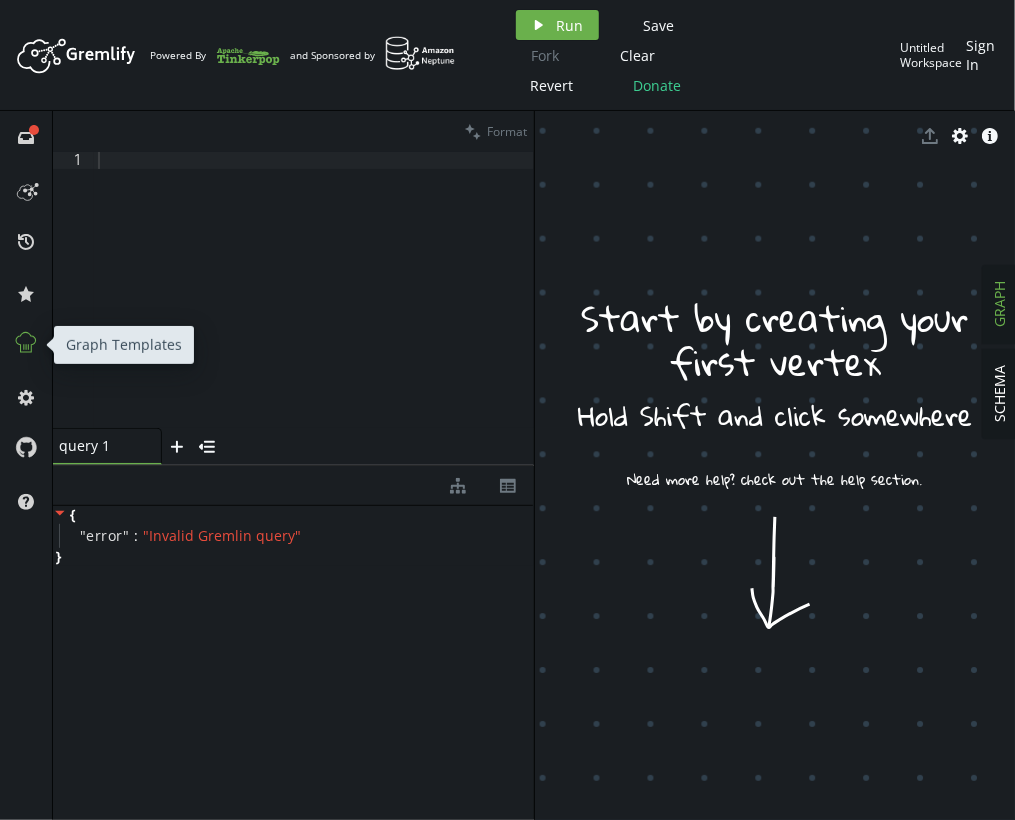 click at bounding box center [26, 343] 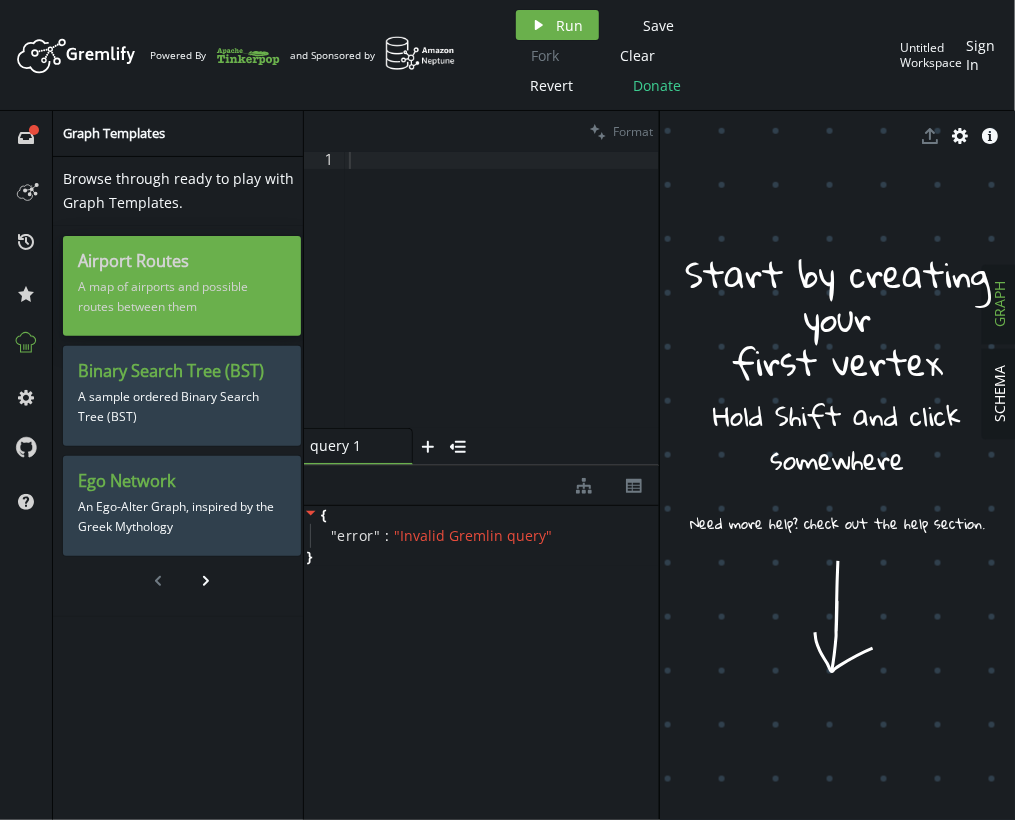 click on "Airport Routes" at bounding box center [182, 261] 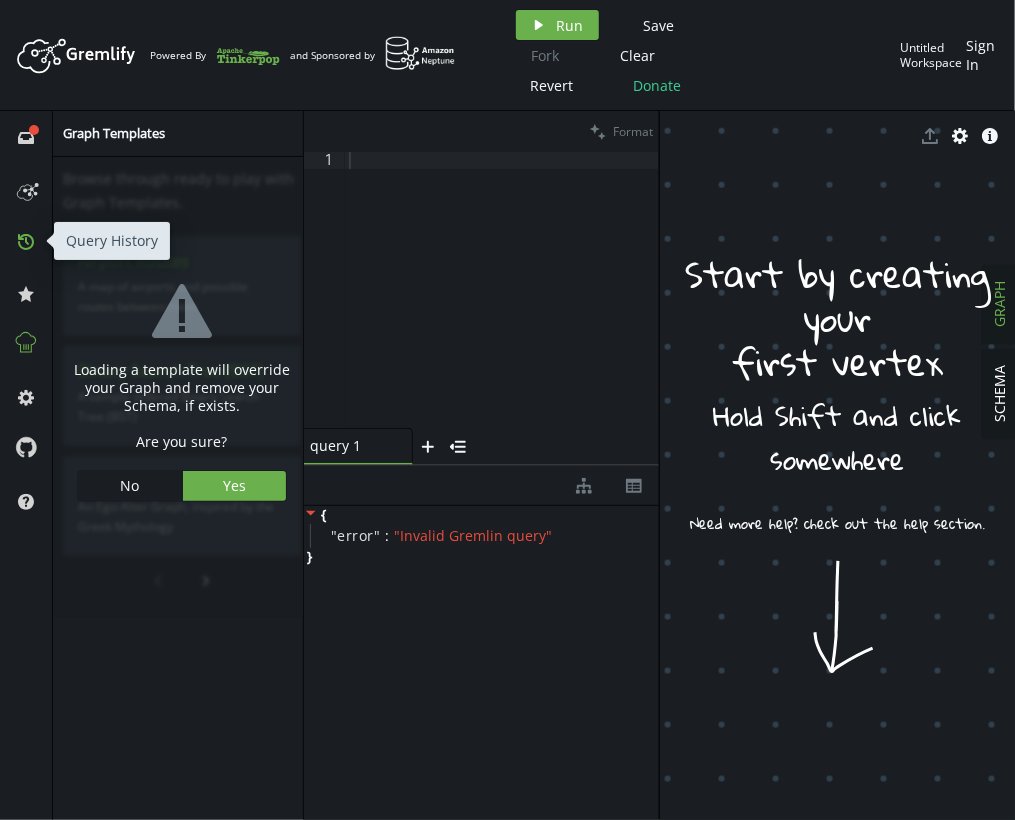 click on "history" at bounding box center (26, 242) 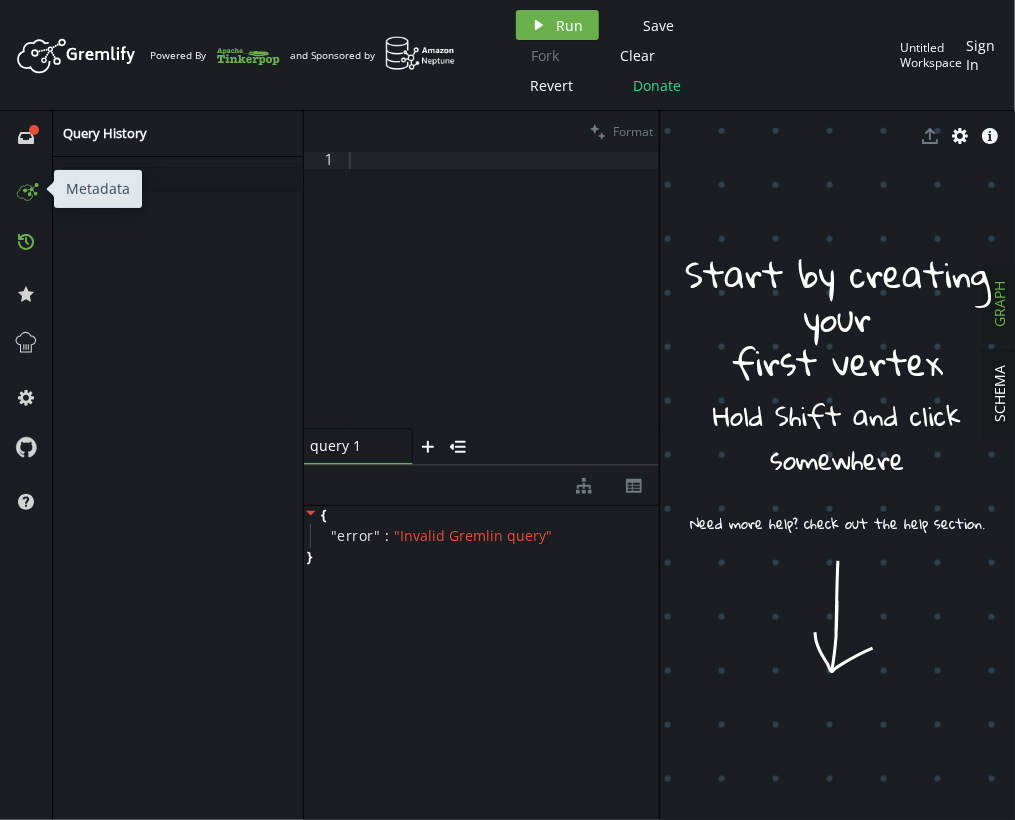 click at bounding box center [26, 189] 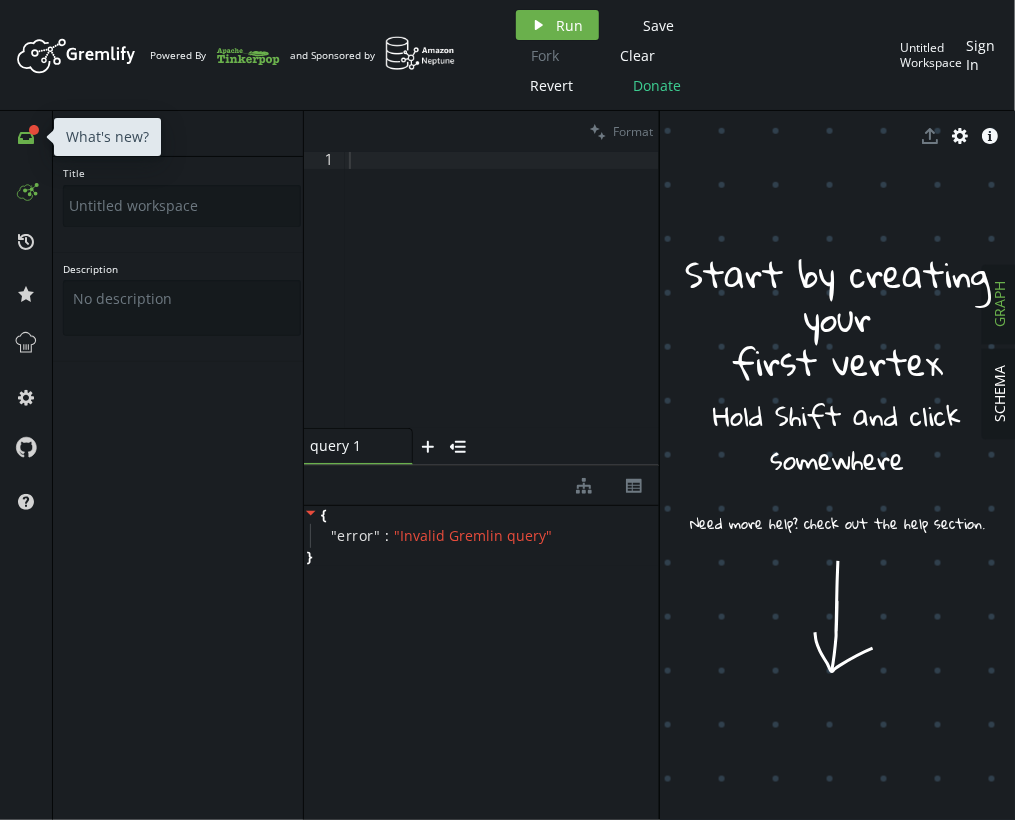 click at bounding box center [26, 138] 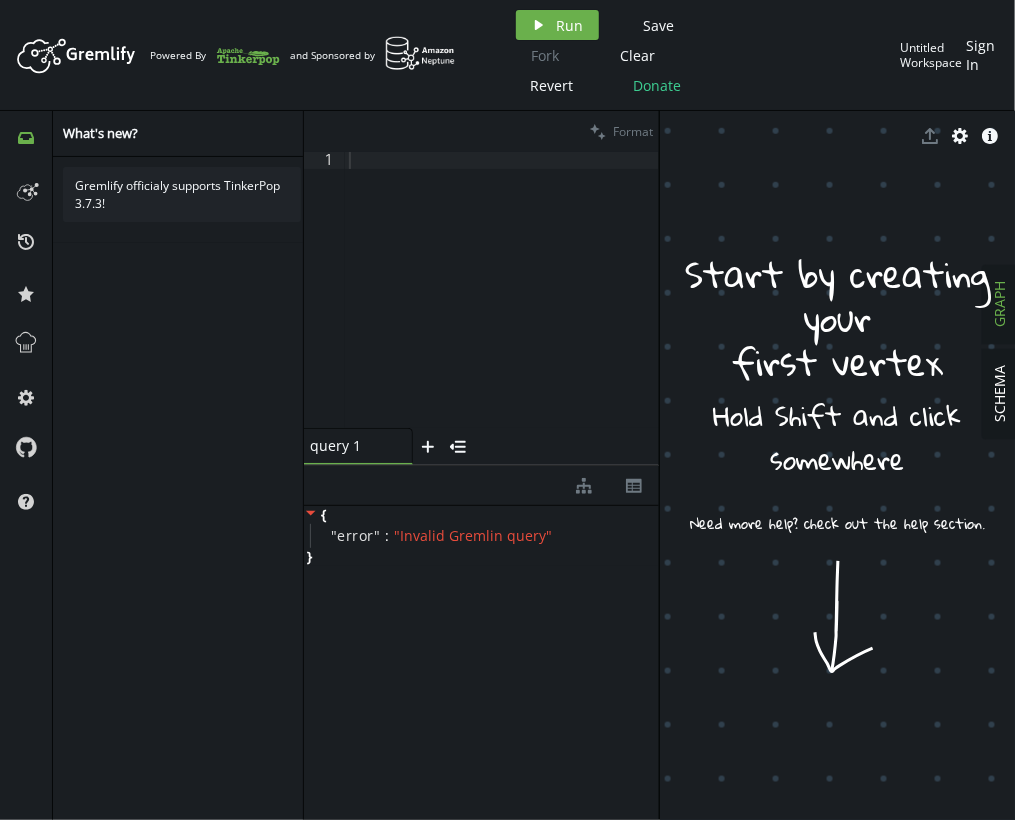 click on "Gremlify officialy supports TinkerPop 3.7.3!" at bounding box center (182, 194) 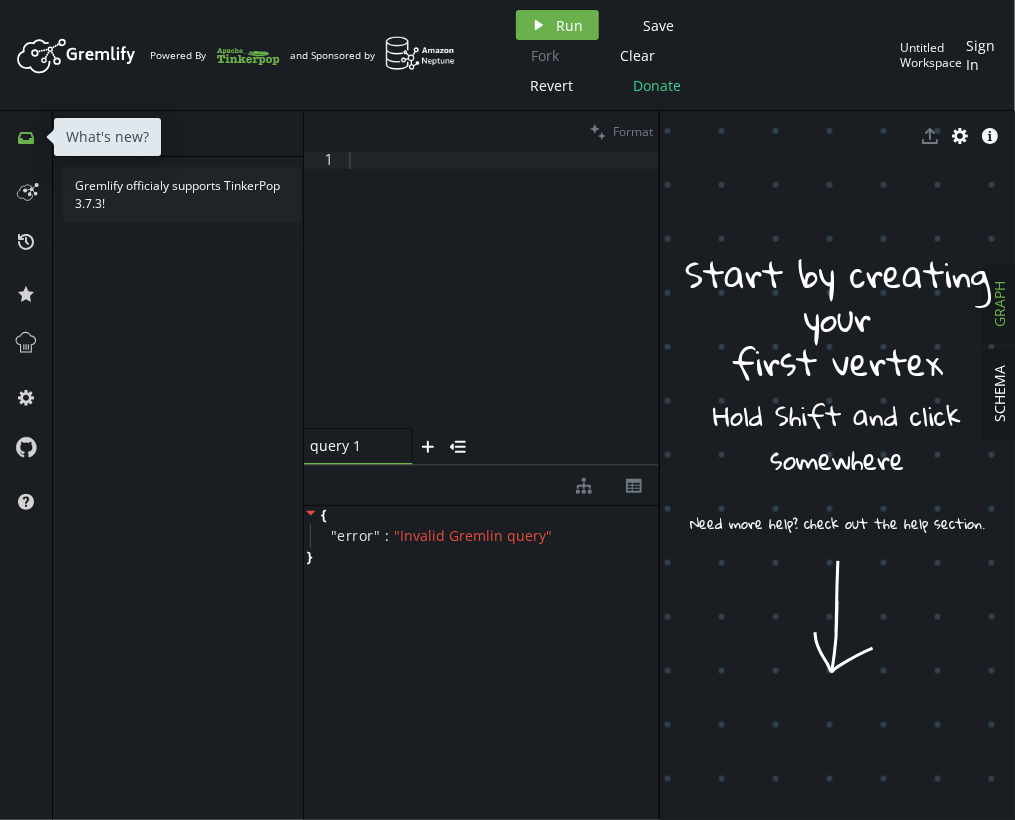 click on "inbox" at bounding box center [26, 137] 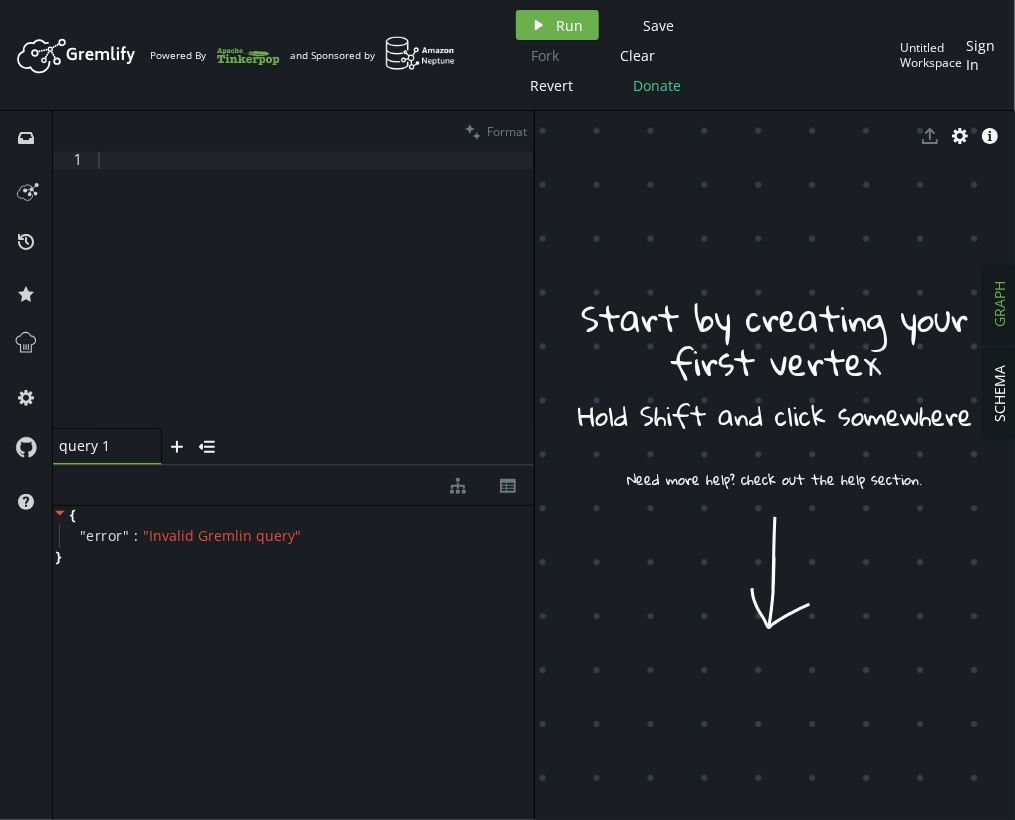 click at bounding box center [15659, 14978] 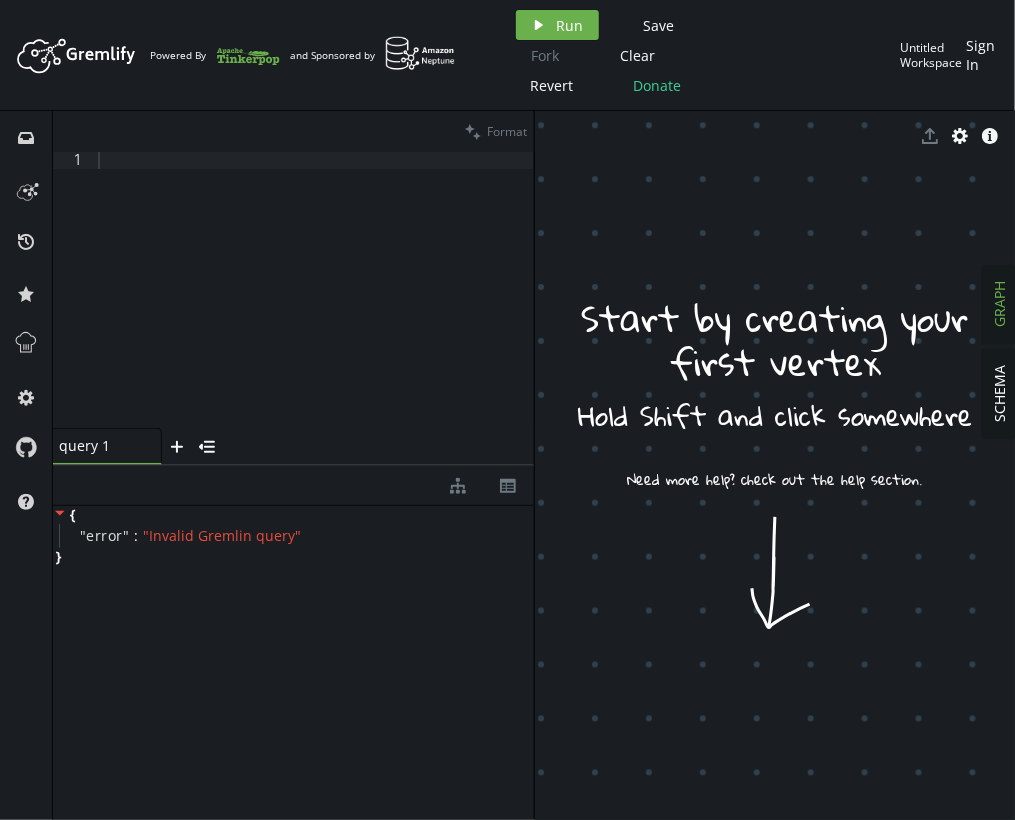 click at bounding box center (15658, 14972) 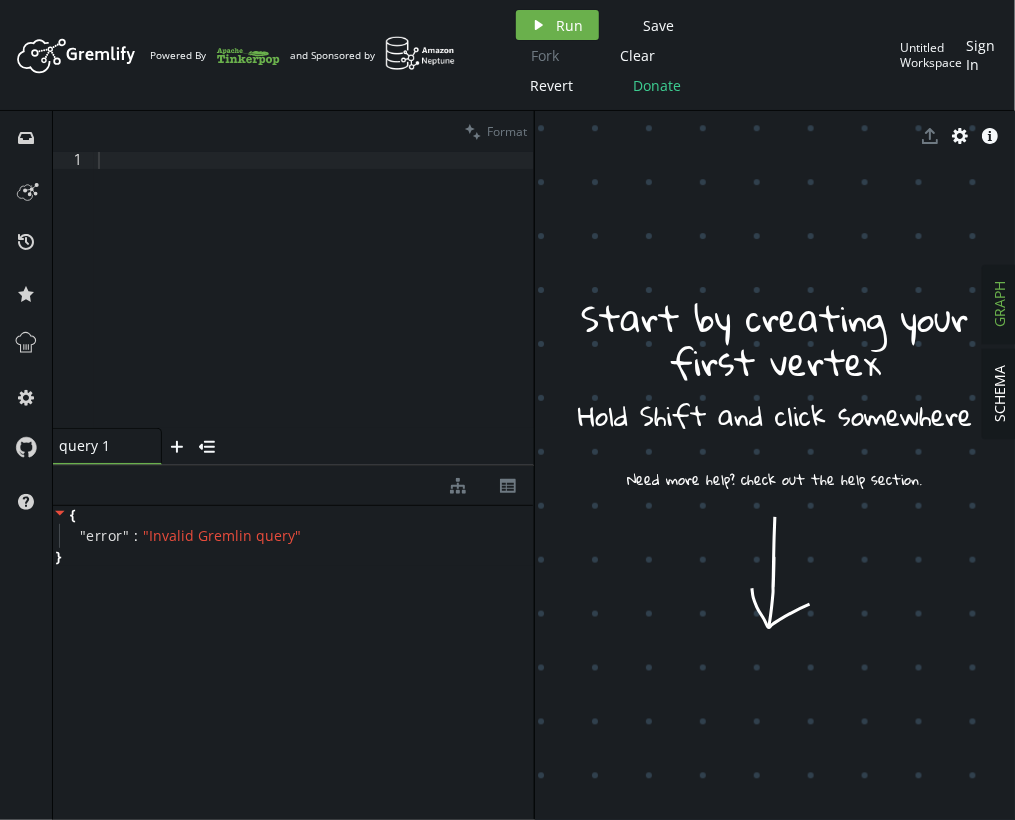 click at bounding box center [15658, 14975] 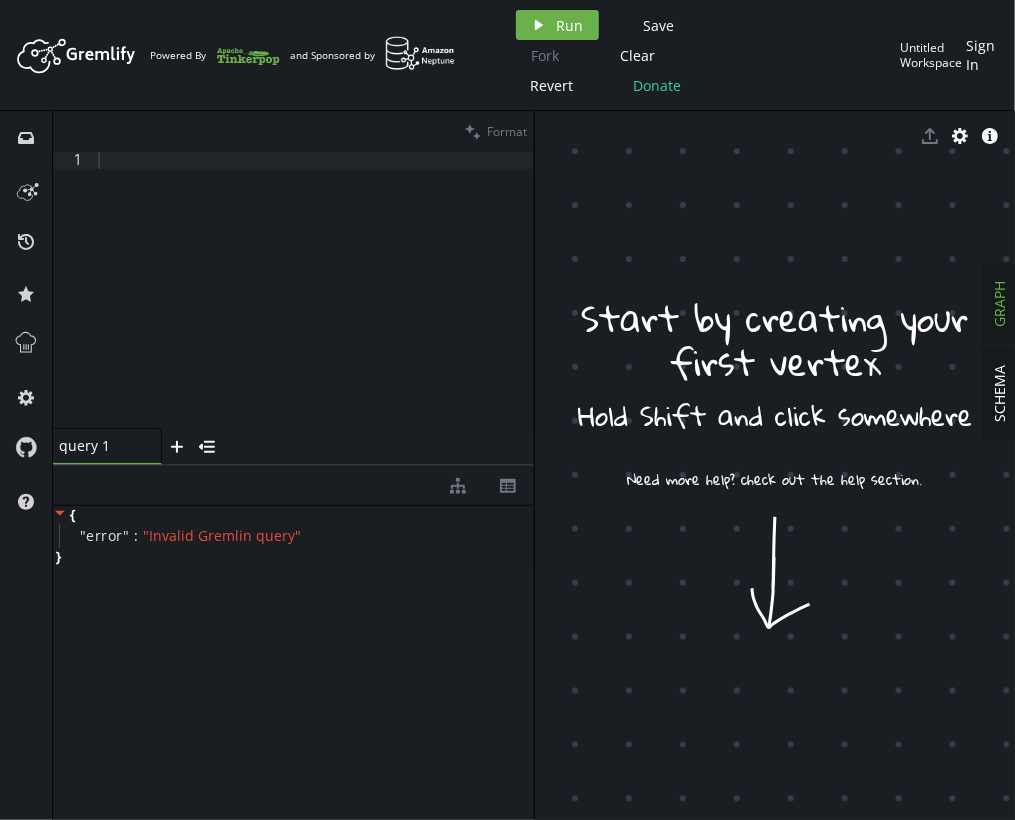 drag, startPoint x: 850, startPoint y: 553, endPoint x: 788, endPoint y: 487, distance: 90.55385 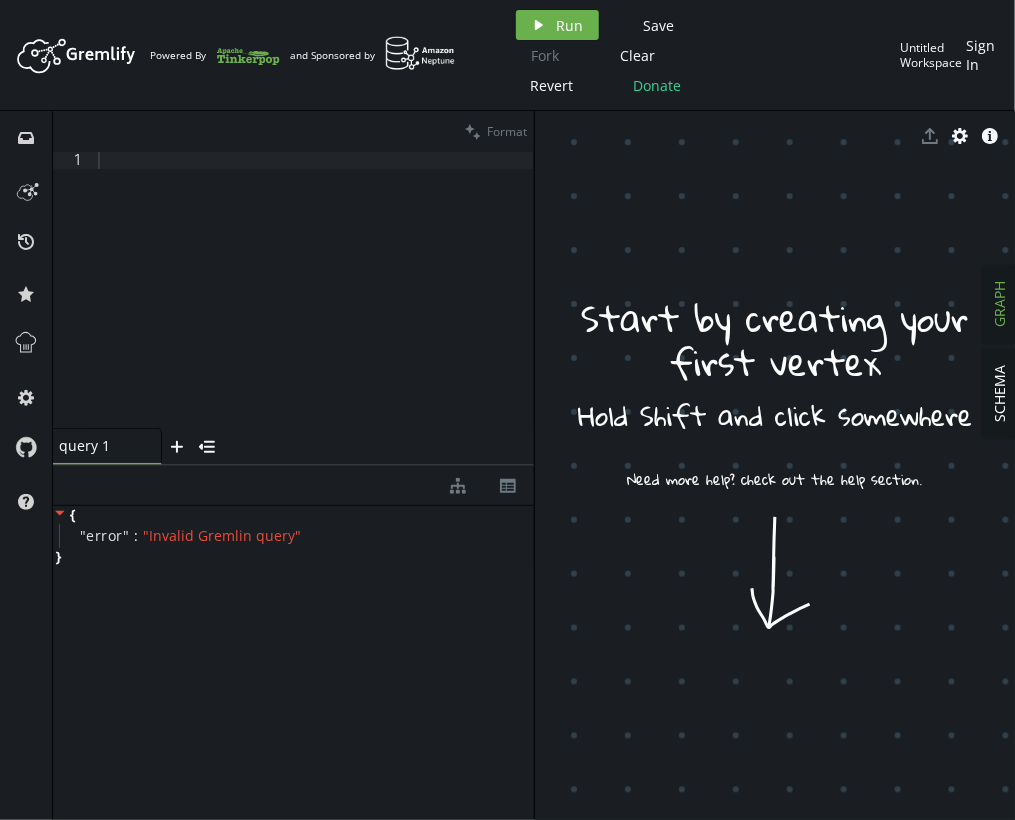 click at bounding box center (15583, 14989) 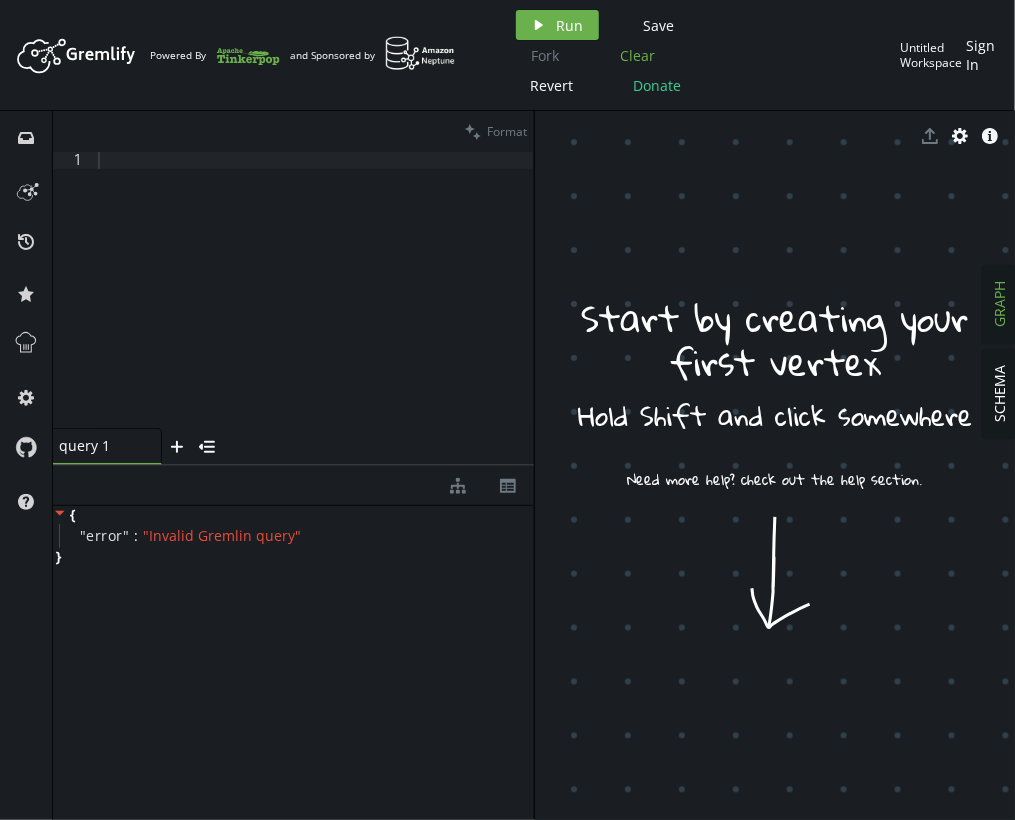 click on "Clear" at bounding box center [638, 55] 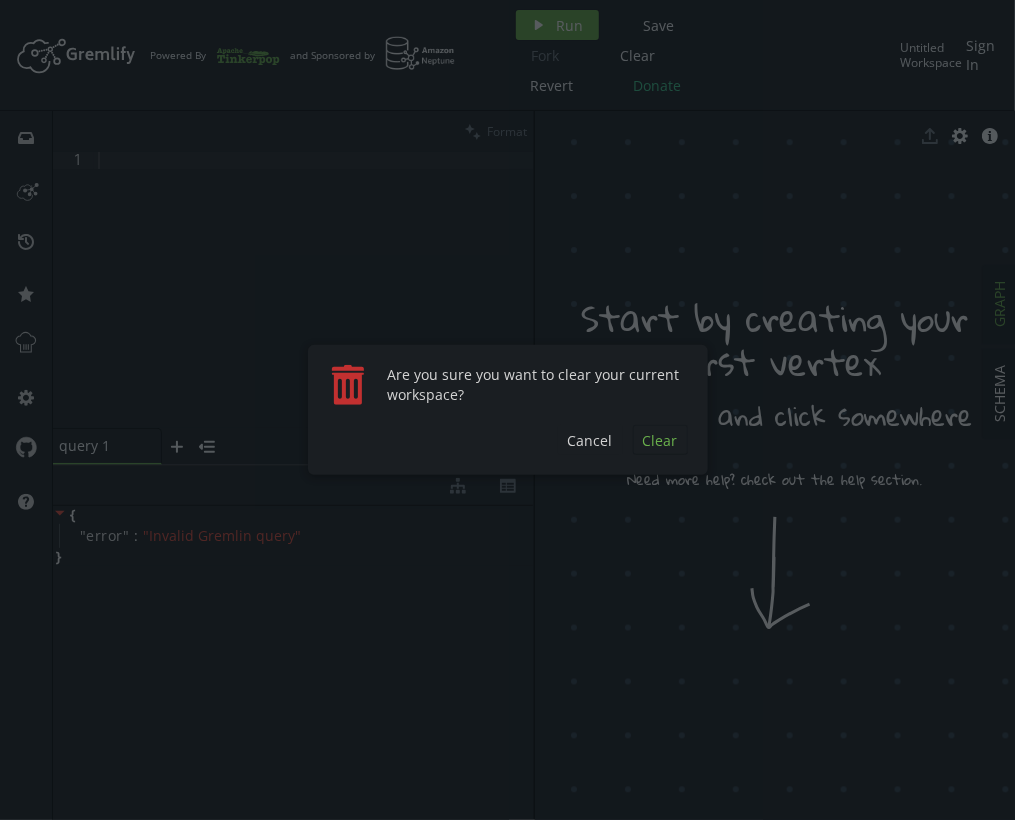 click on "Clear" at bounding box center [660, 440] 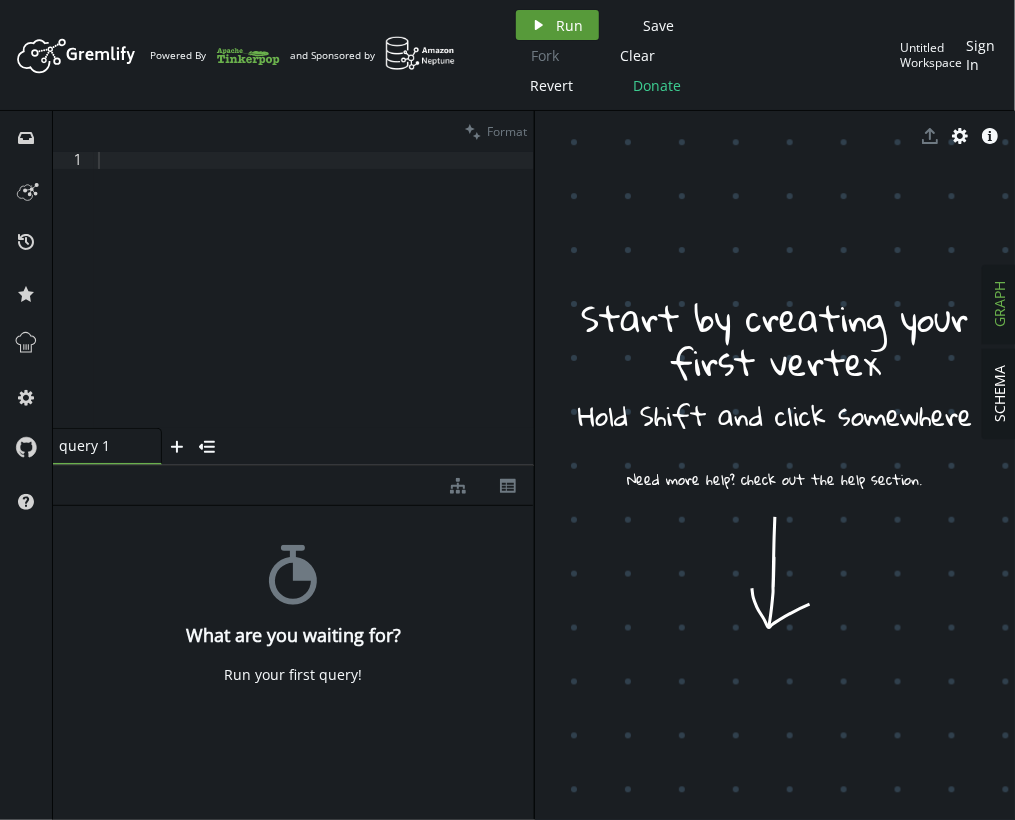 click on "Run" at bounding box center (570, 25) 